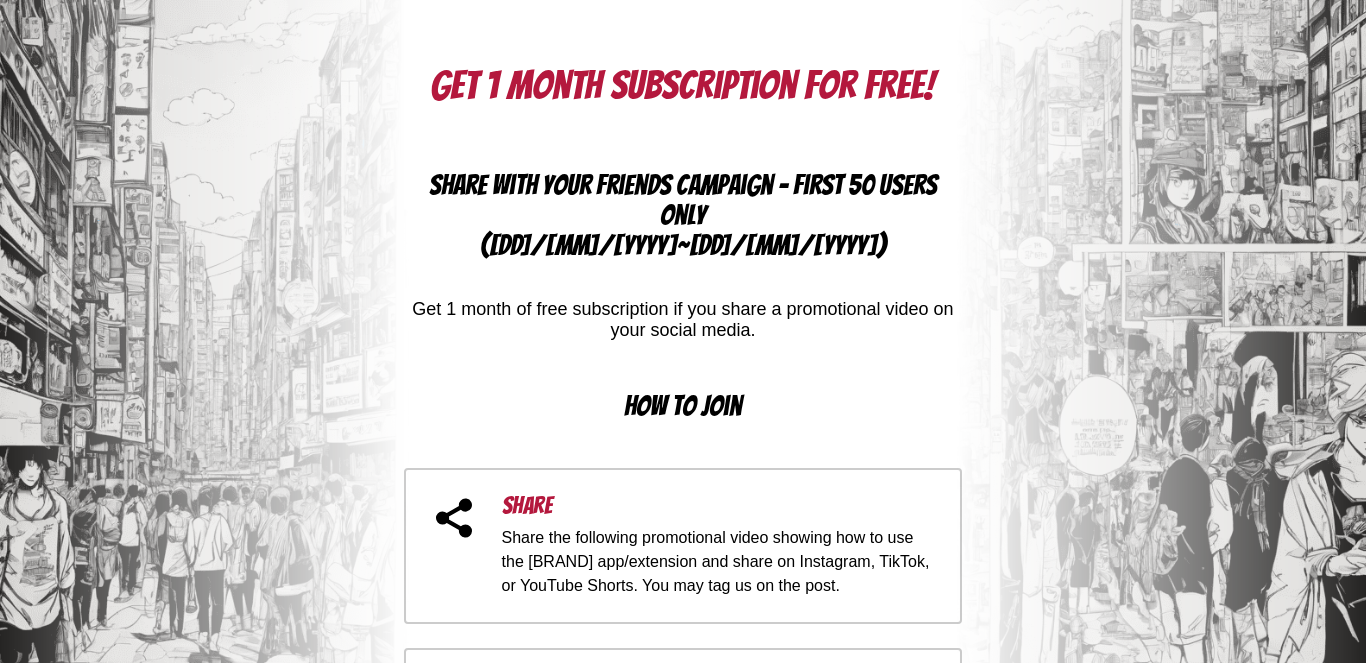 scroll, scrollTop: 400, scrollLeft: 0, axis: vertical 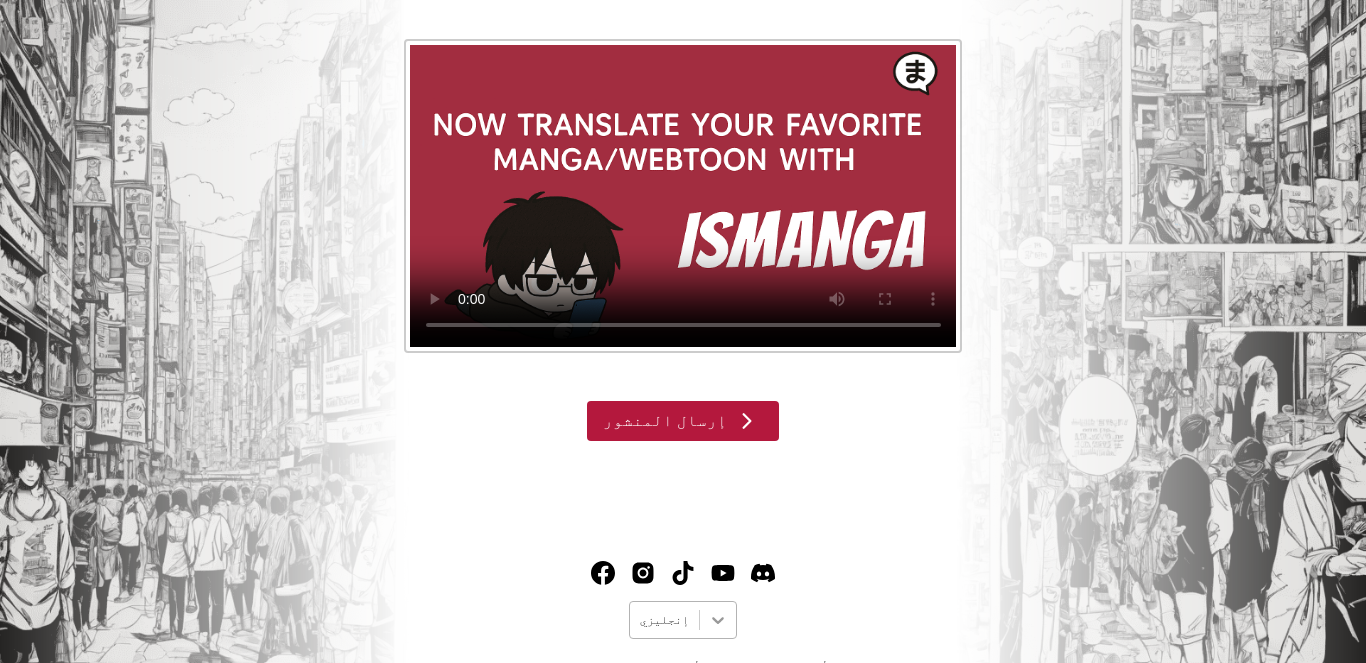 click at bounding box center [718, 620] 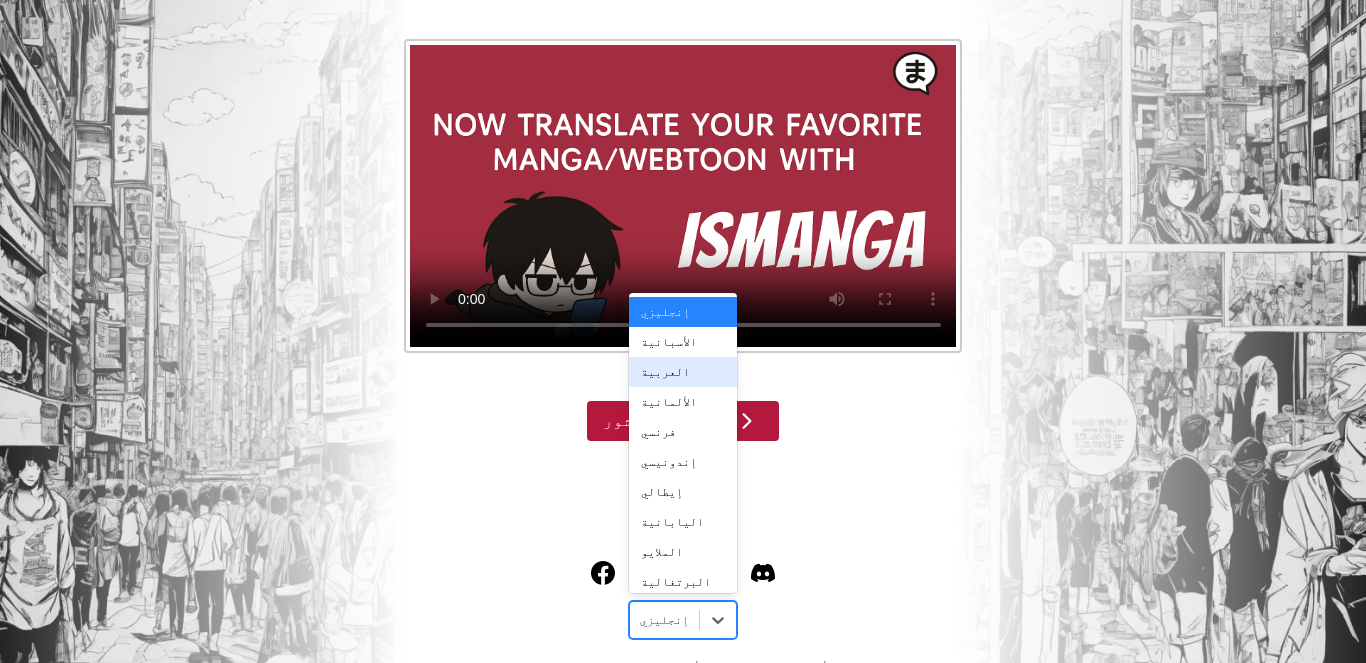 click on "احصل على اشتراك لمدة شهر مجانًا! شارك مع حملة أصدقائك - أول 50 مستخدمًا فقط ( 25‏/03‏/2025  ~  25‏/05‏/2025 ) احصل على شهر واحد من الاشتراك المجاني إذا قمت بمشاركة فيديو ترويجي على وسائل التواصل الاجتماعي الخاصة بك. كيفية الانضمام يشارك شارك الفيديو الترويجي التالي الذي يوضح كيفية استخدام تطبيق/امتداد Ismanga ومشاركته على Instagram أو Tiktok أو YouTube Shorts. يمكنك وضع علامة علينا في المنشور. الحصول على 10+ الإعجابات احصل على 10+ إعجاب على المنشور على النظام الأساسي المعني. أرسل رسالتك أرسل مشاركتك للمراجعة من خلال النموذج الخاص بنا بالنقر فوق الزر أدناه. سنقوم بمراجعة رسالتك والتحقق منها." at bounding box center [683, -352] 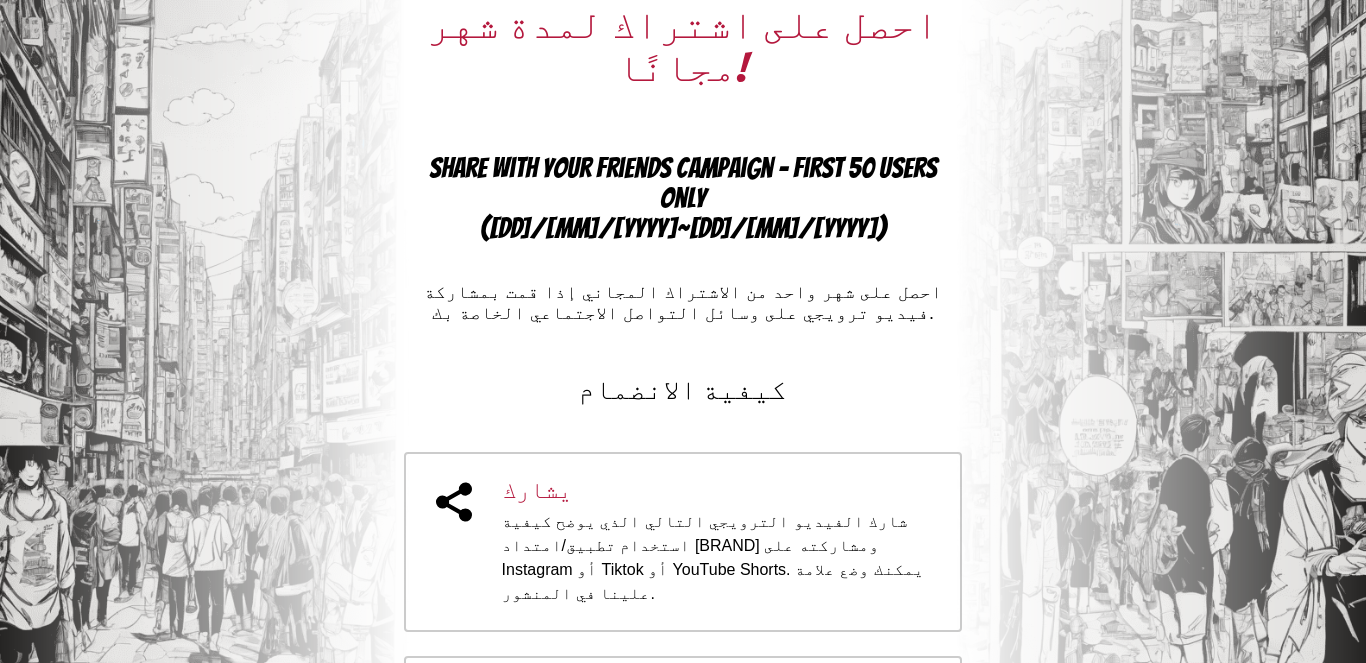 scroll, scrollTop: 0, scrollLeft: 0, axis: both 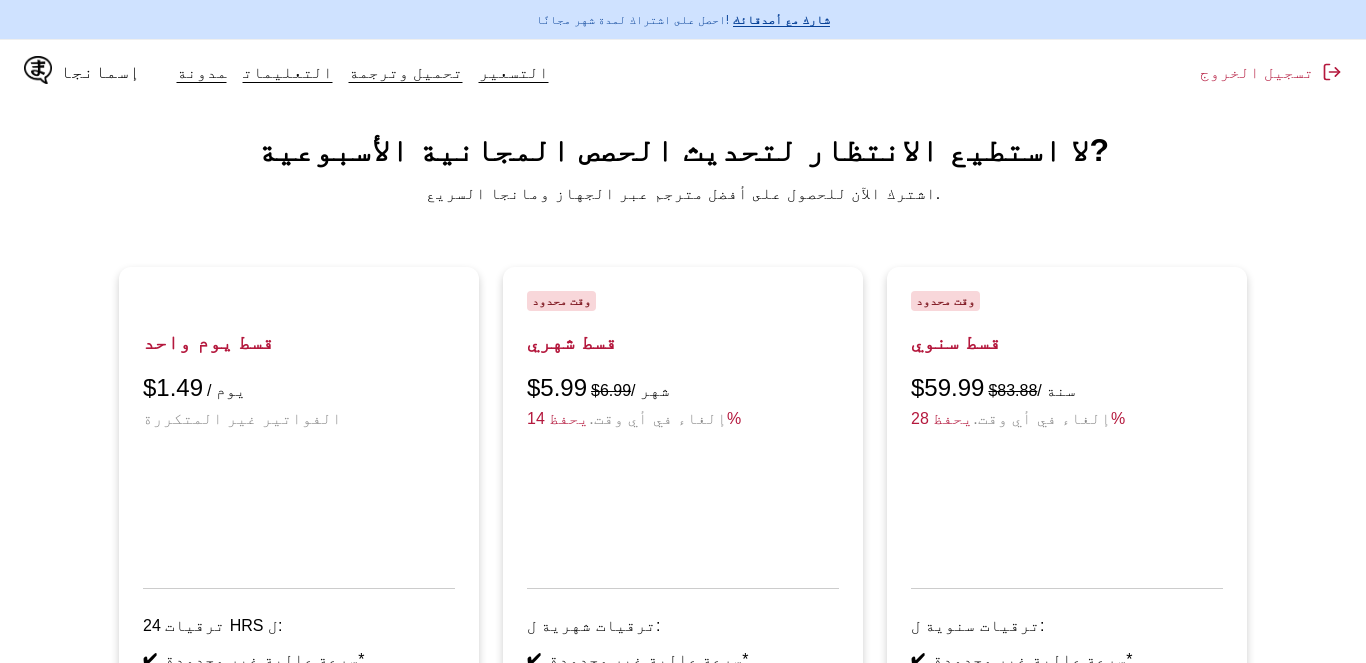 click on "إسمانجا" at bounding box center [100, 72] 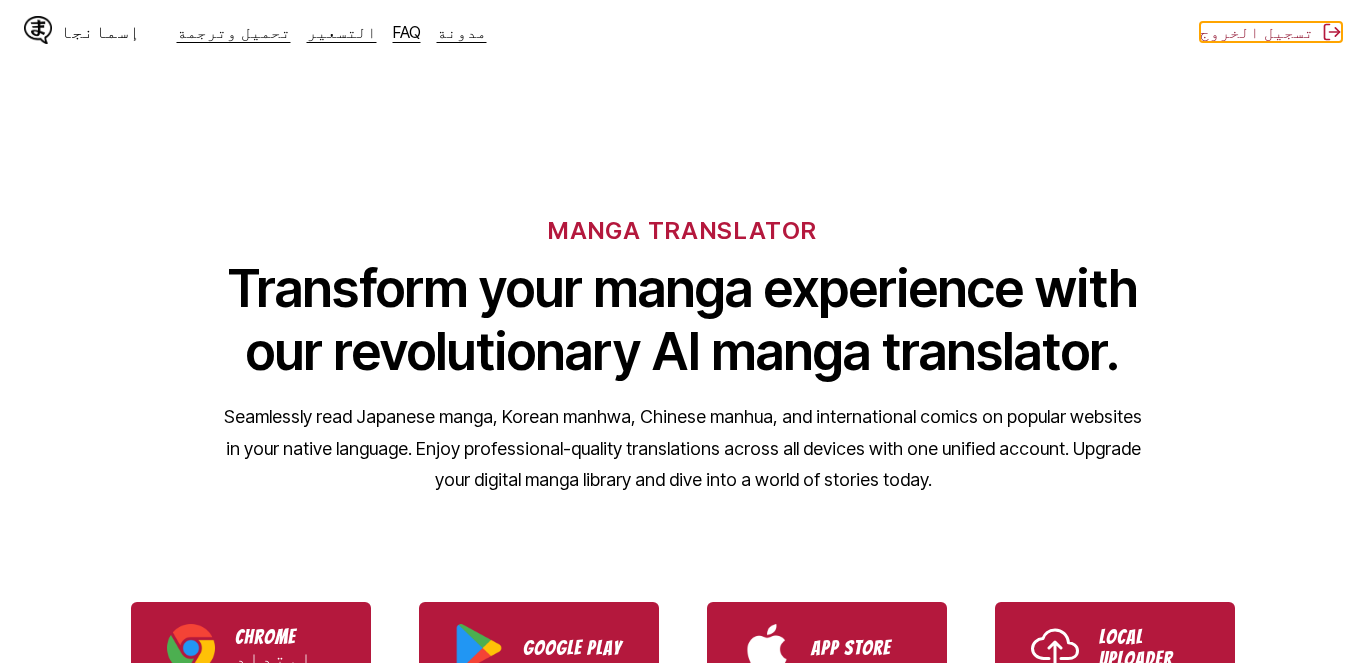 click on "إسمانجا التسعير تحميل وترجمة FAQ مدونة تسجيل الخروج Pricing Upload & Translate FAQ Blog" at bounding box center (683, 32) 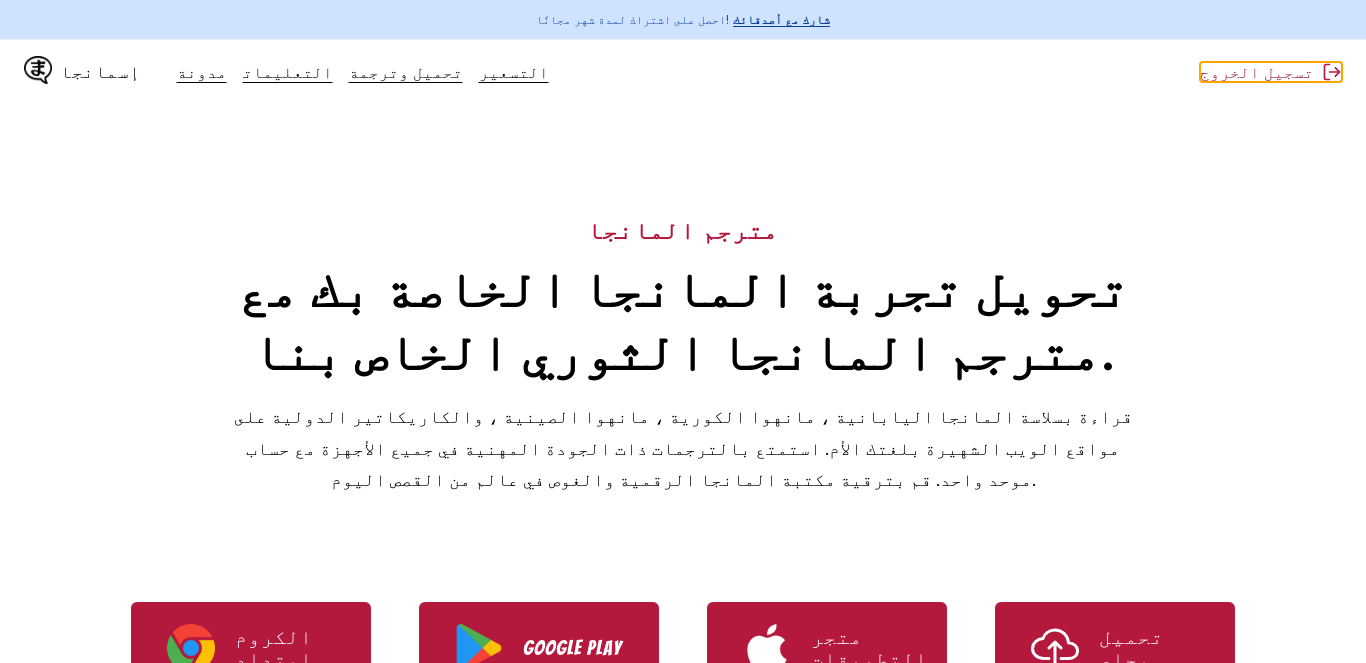 click on "تسجيل الخروج" at bounding box center (1271, 72) 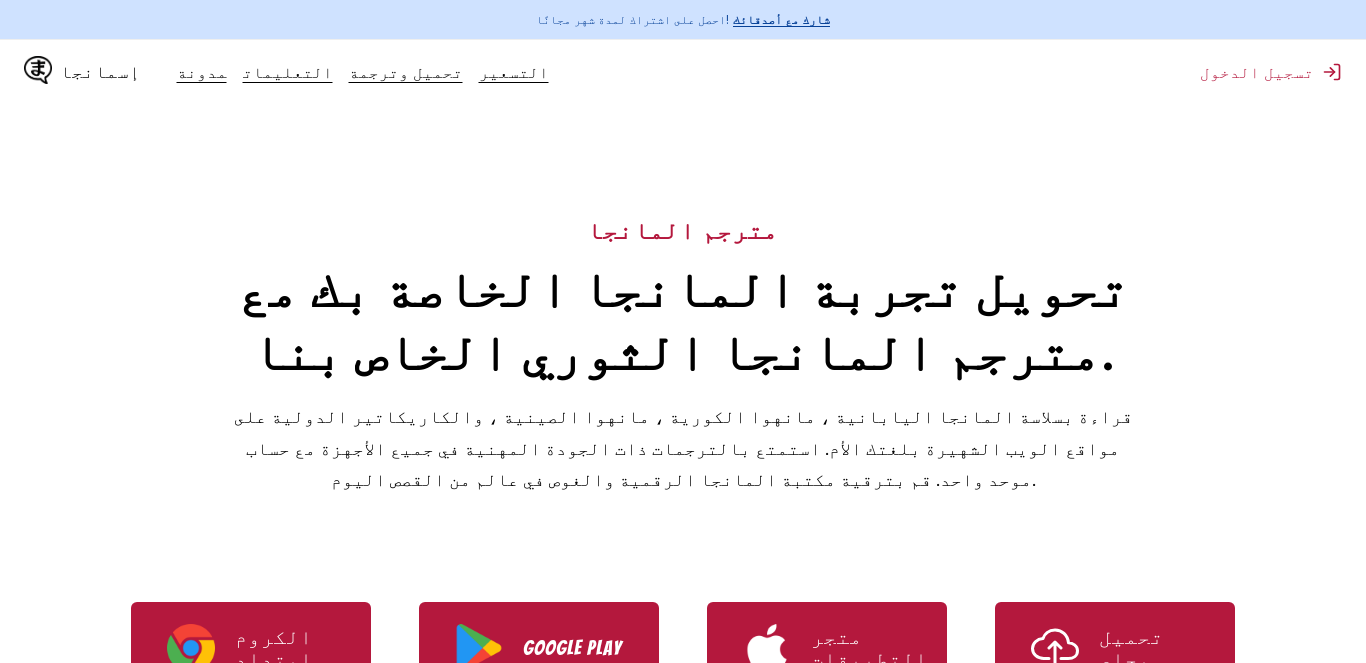 click on "احصل على اشتراك لمدة شهر مجانًا! شارك مع أصدقائك" at bounding box center (683, 19) 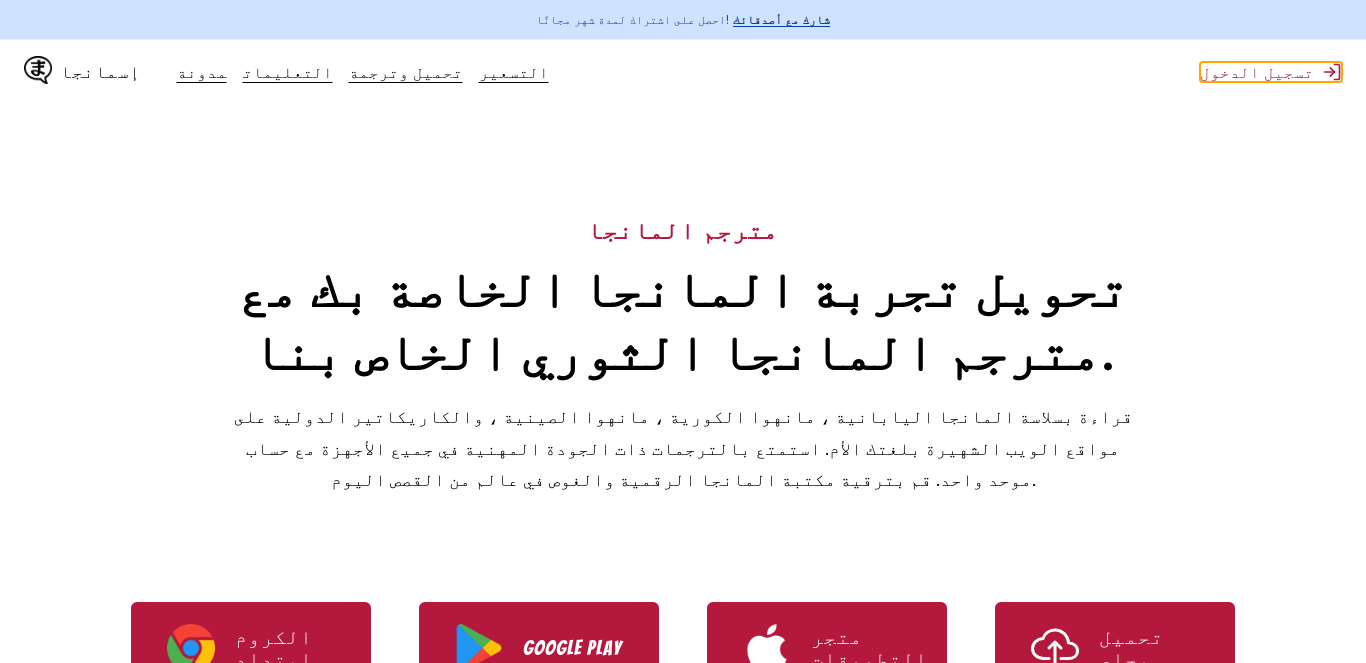 click on "تسجيل الدخول" at bounding box center (1271, 72) 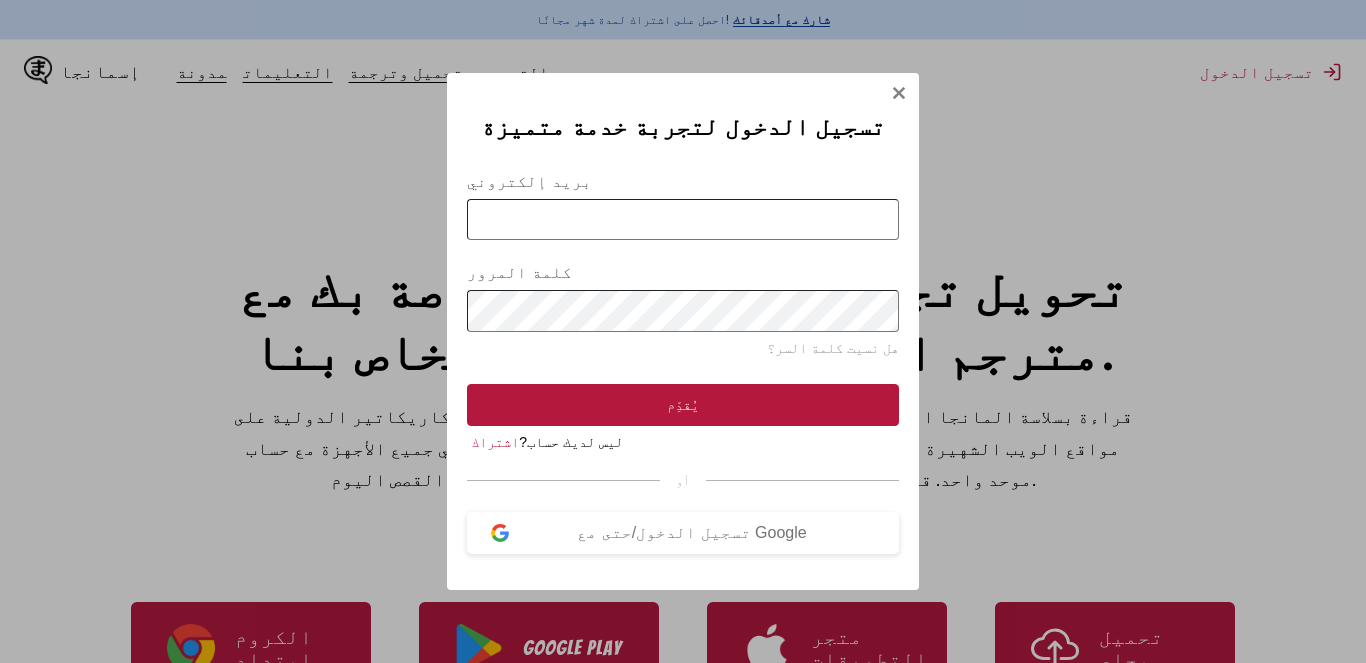 drag, startPoint x: 633, startPoint y: 222, endPoint x: 630, endPoint y: 236, distance: 14.3178215 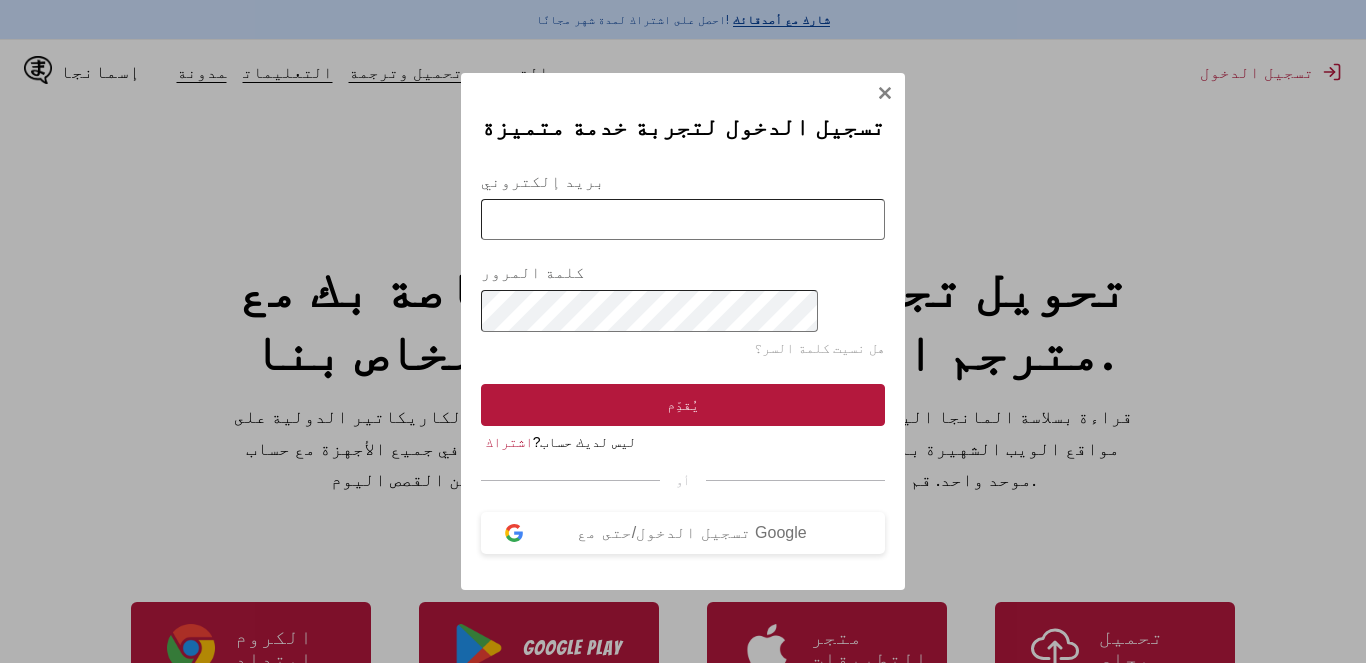 click on "بريد إلكتروني" at bounding box center (683, 219) 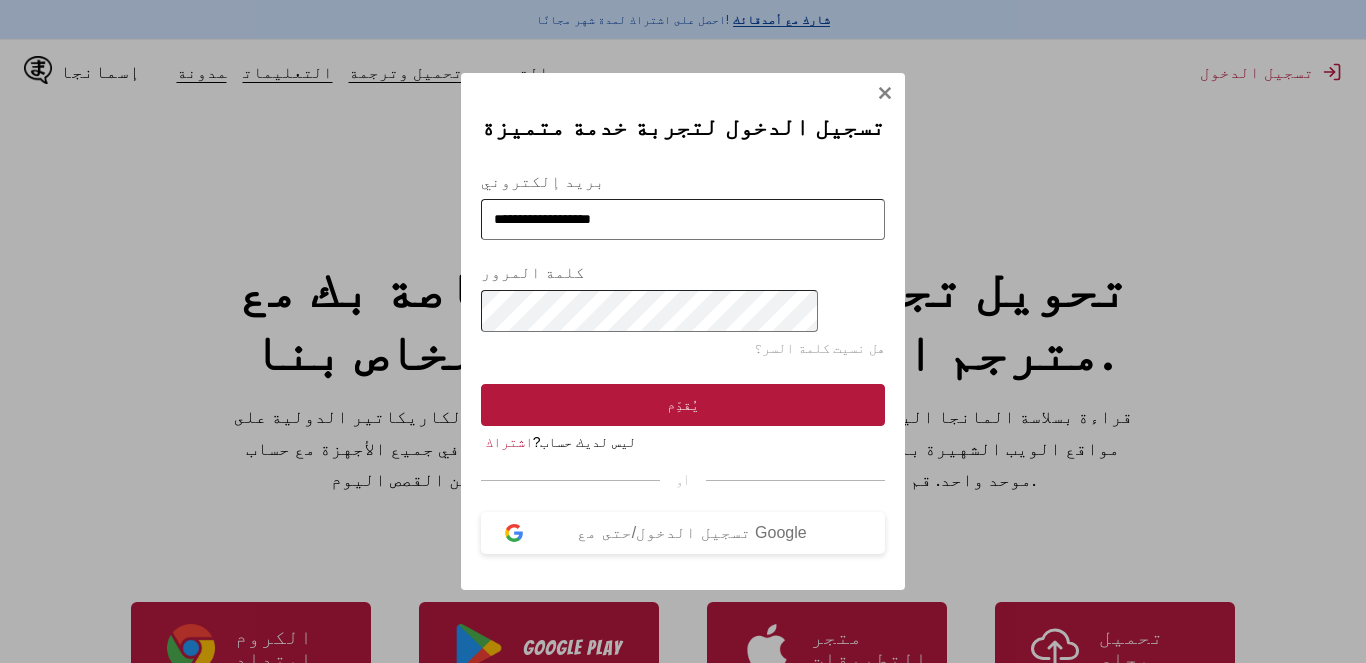 type on "**********" 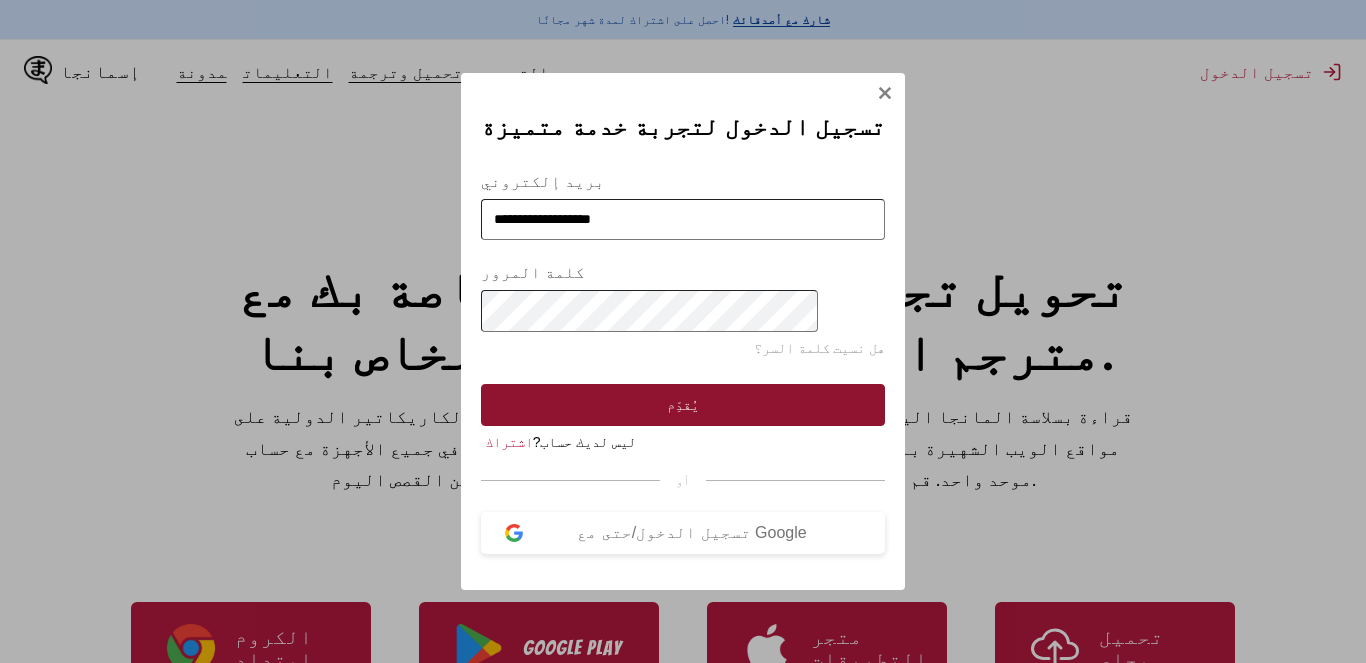 click on "يُقدِّم" at bounding box center [683, 405] 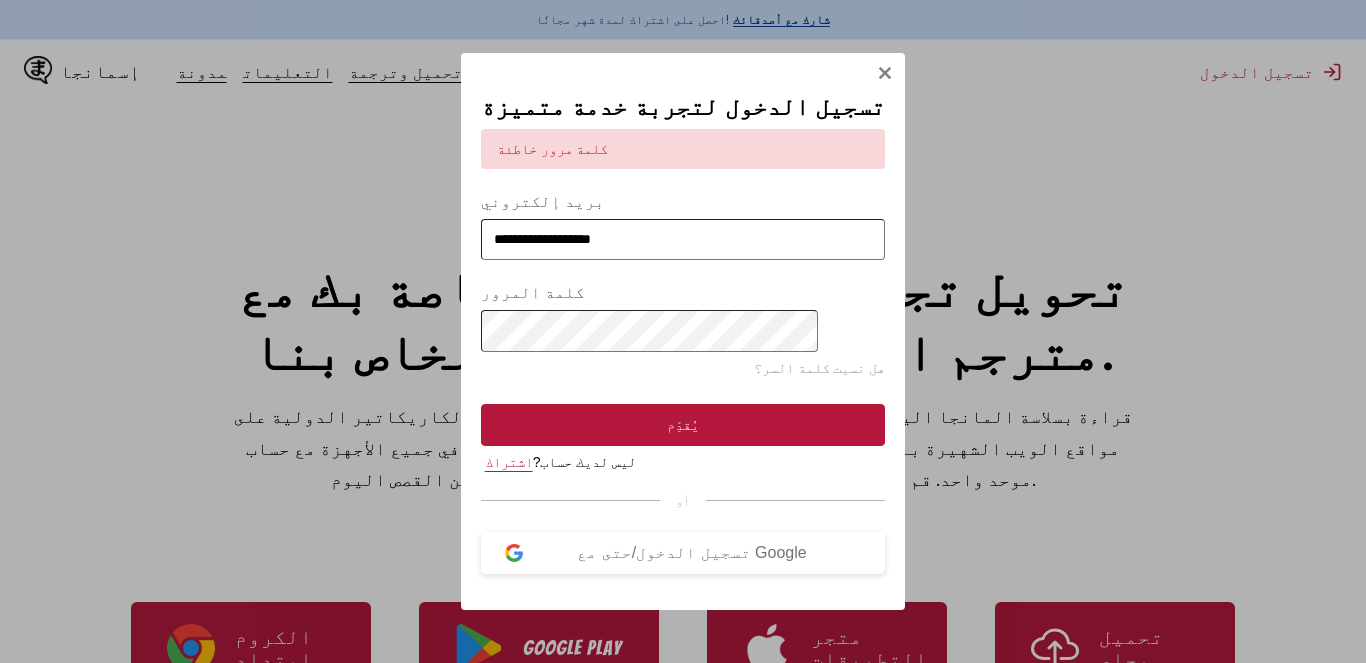 click on "اشتراك" at bounding box center [509, 462] 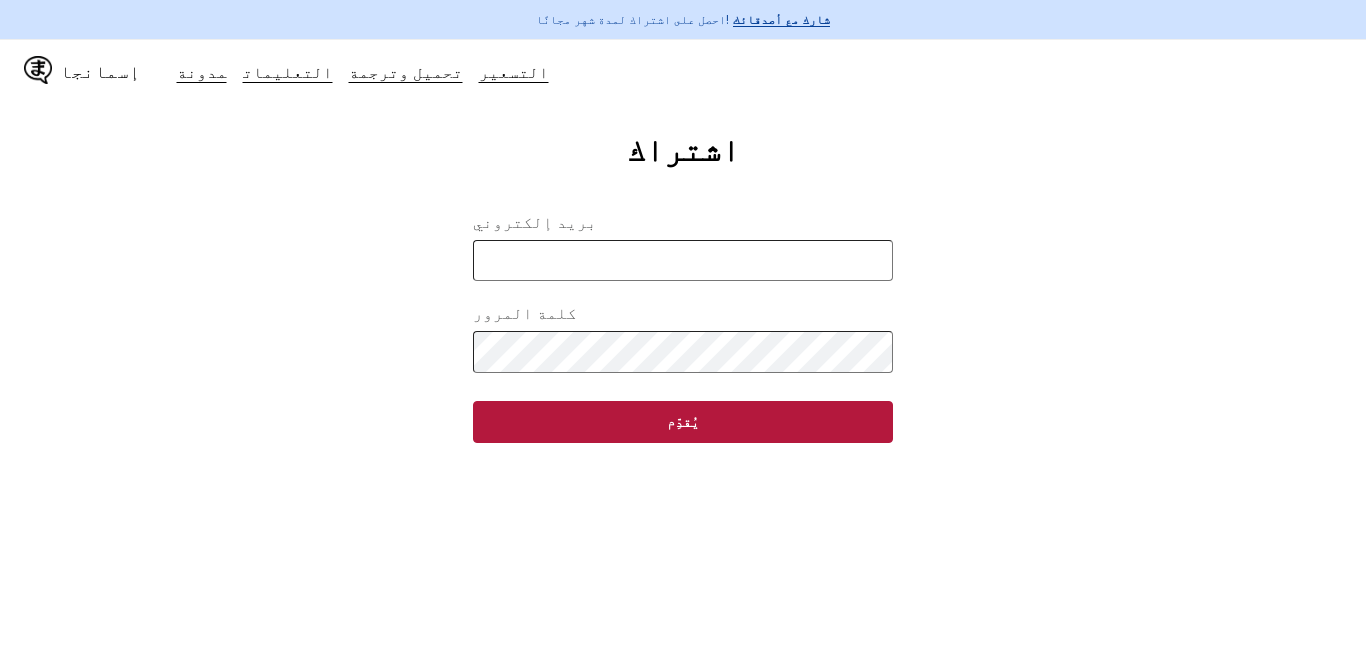 drag, startPoint x: 621, startPoint y: 267, endPoint x: 613, endPoint y: 283, distance: 17.888544 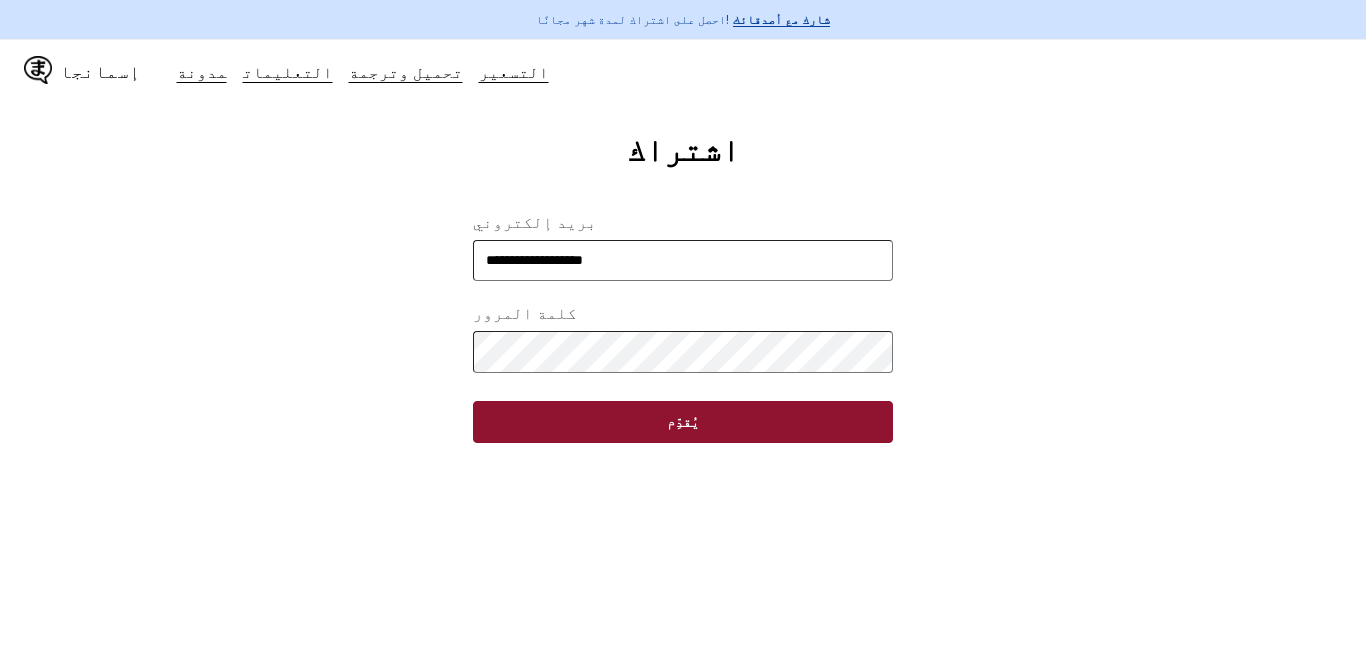 click on "يُقدِّم" at bounding box center [683, 422] 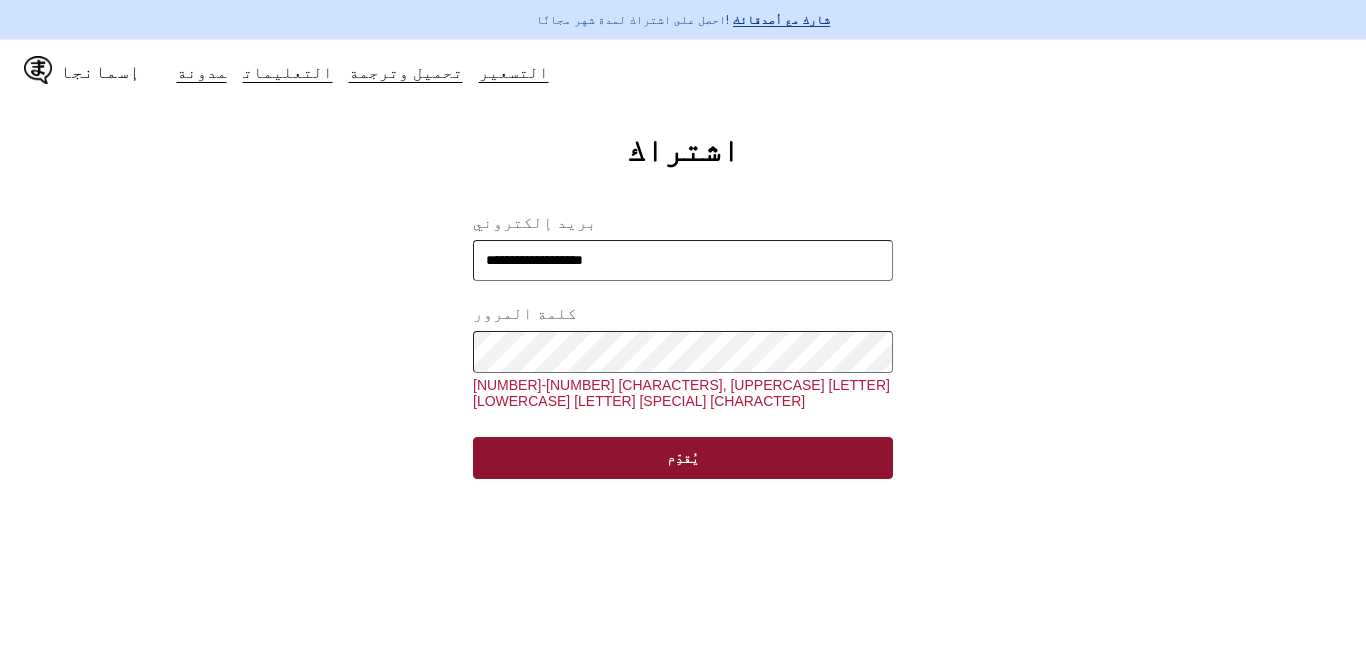 click on "يُقدِّم" at bounding box center (683, 458) 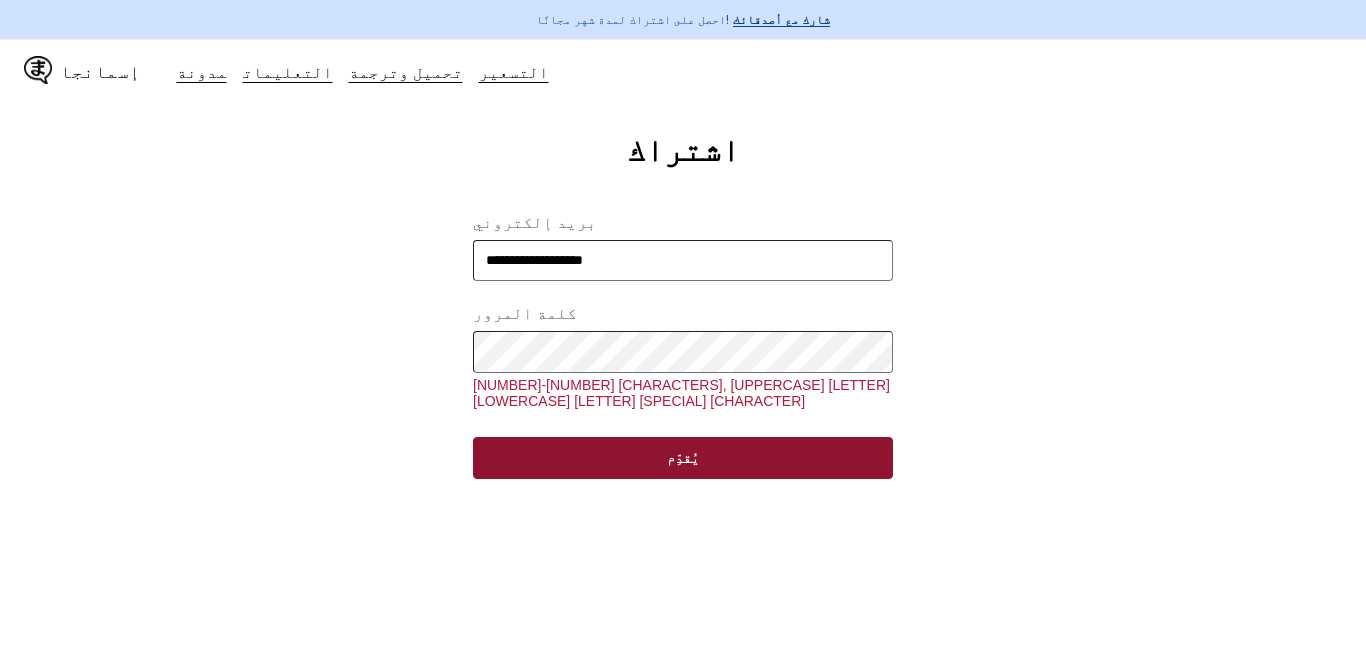 click on "يُقدِّم" at bounding box center [683, 458] 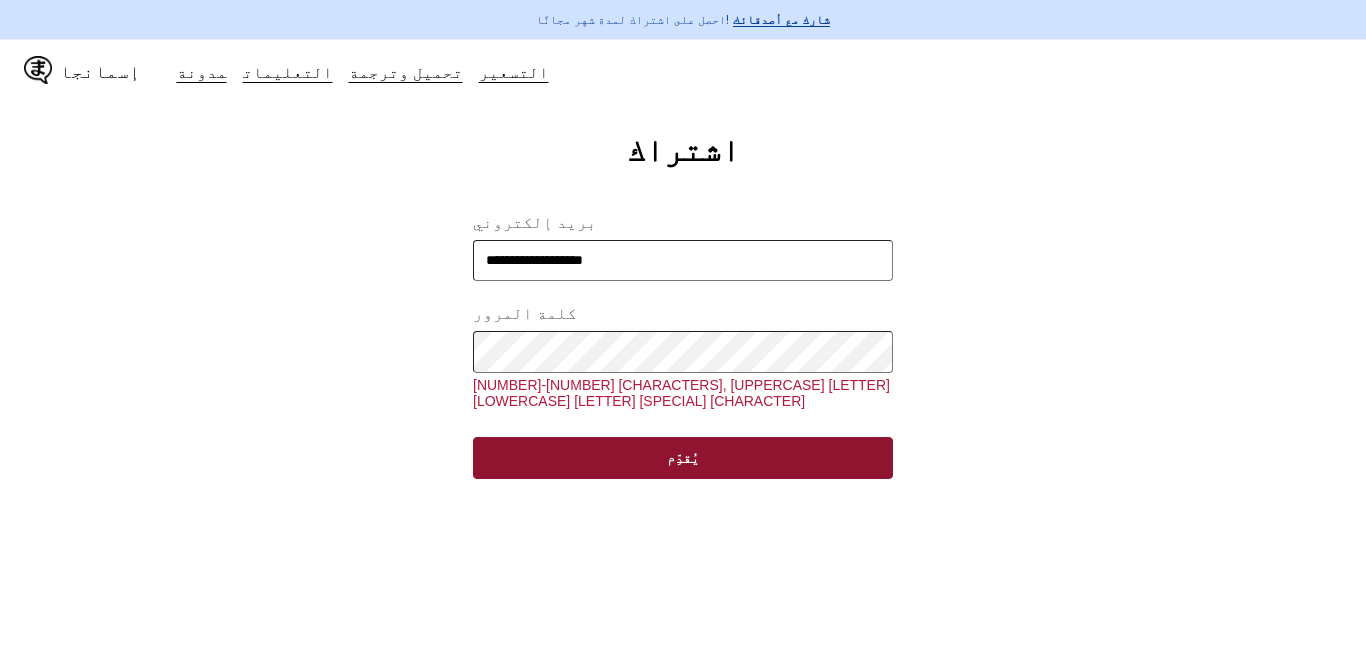 click on "يُقدِّم" at bounding box center [683, 458] 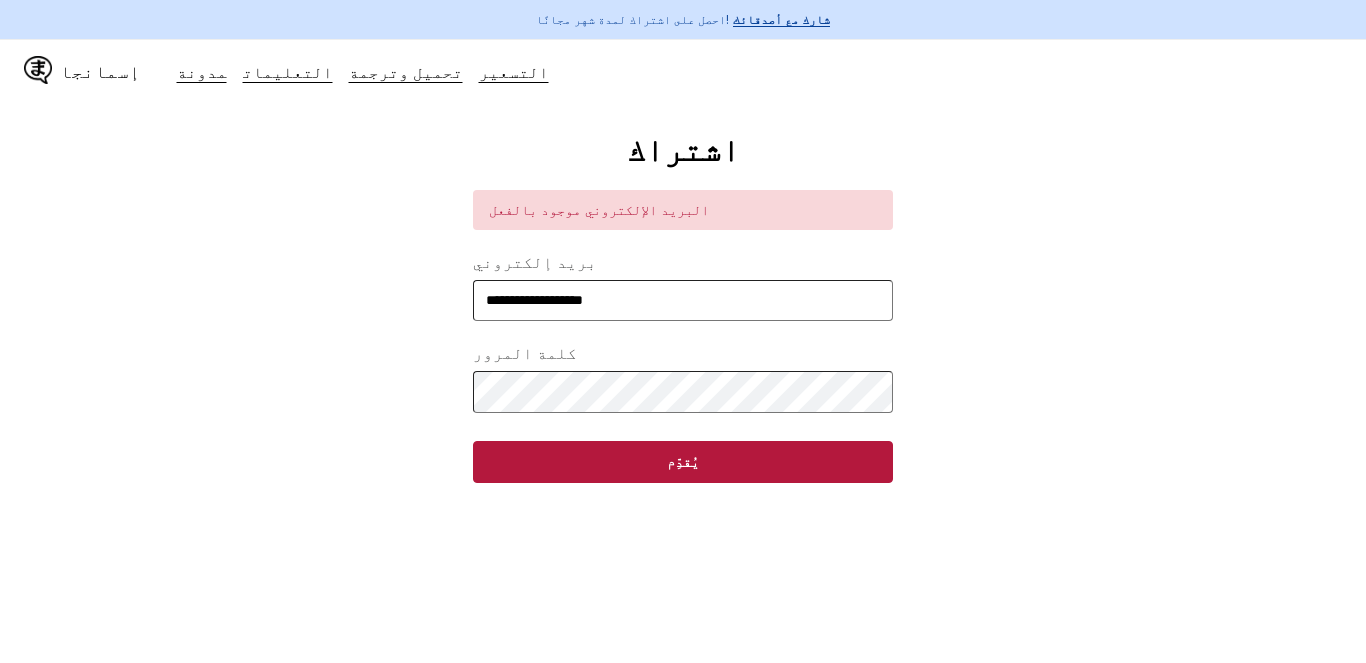 click on "**********" at bounding box center (683, 300) 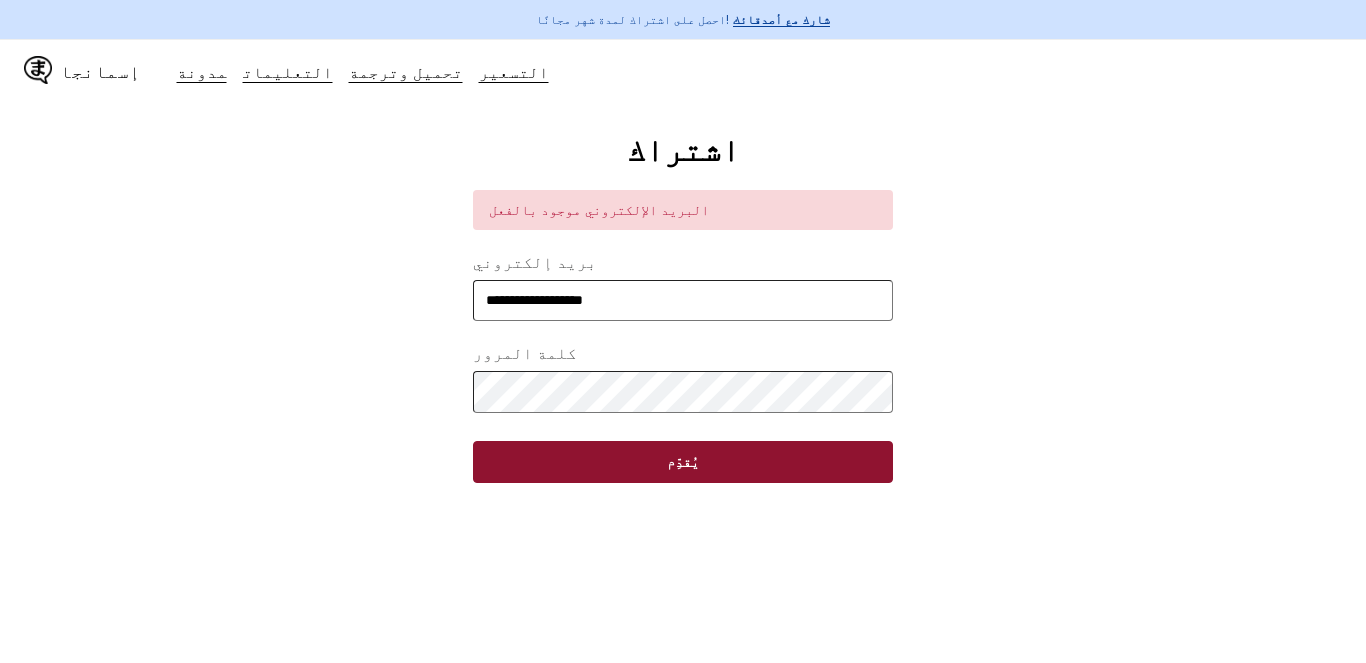 click on "يُقدِّم" at bounding box center [683, 462] 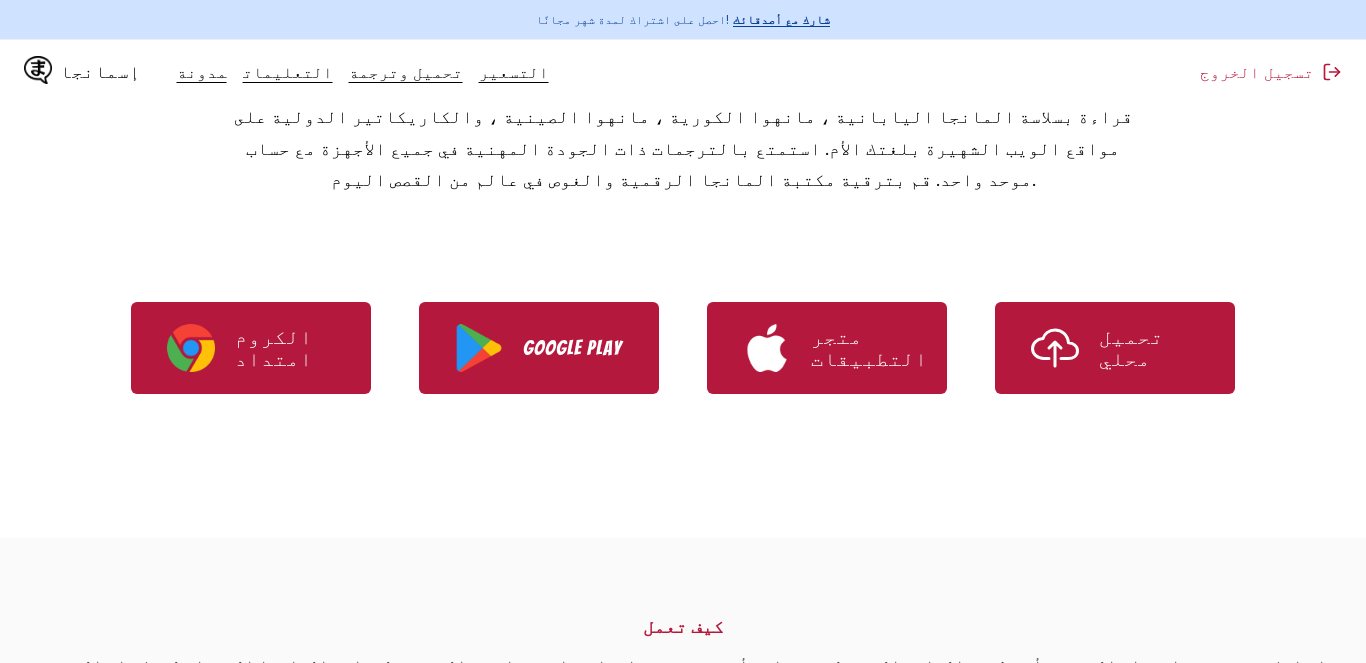 scroll, scrollTop: 100, scrollLeft: 0, axis: vertical 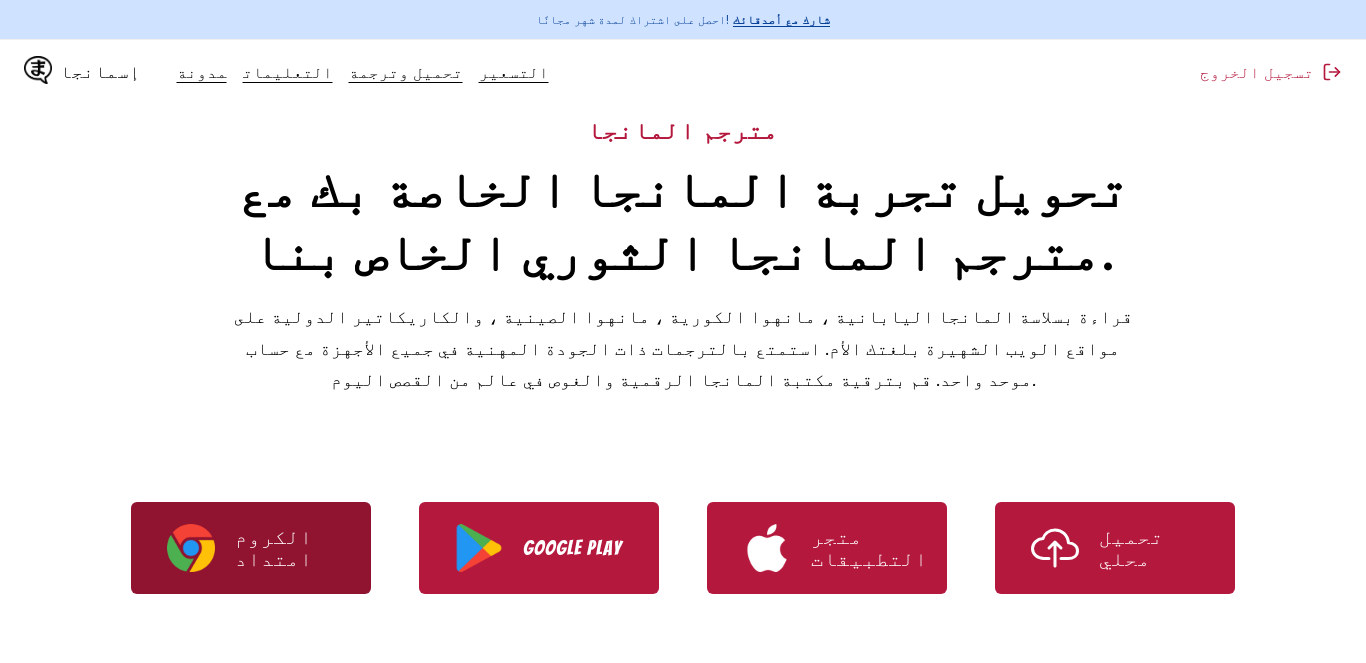 click on "الكروم امتداد" at bounding box center [251, 548] 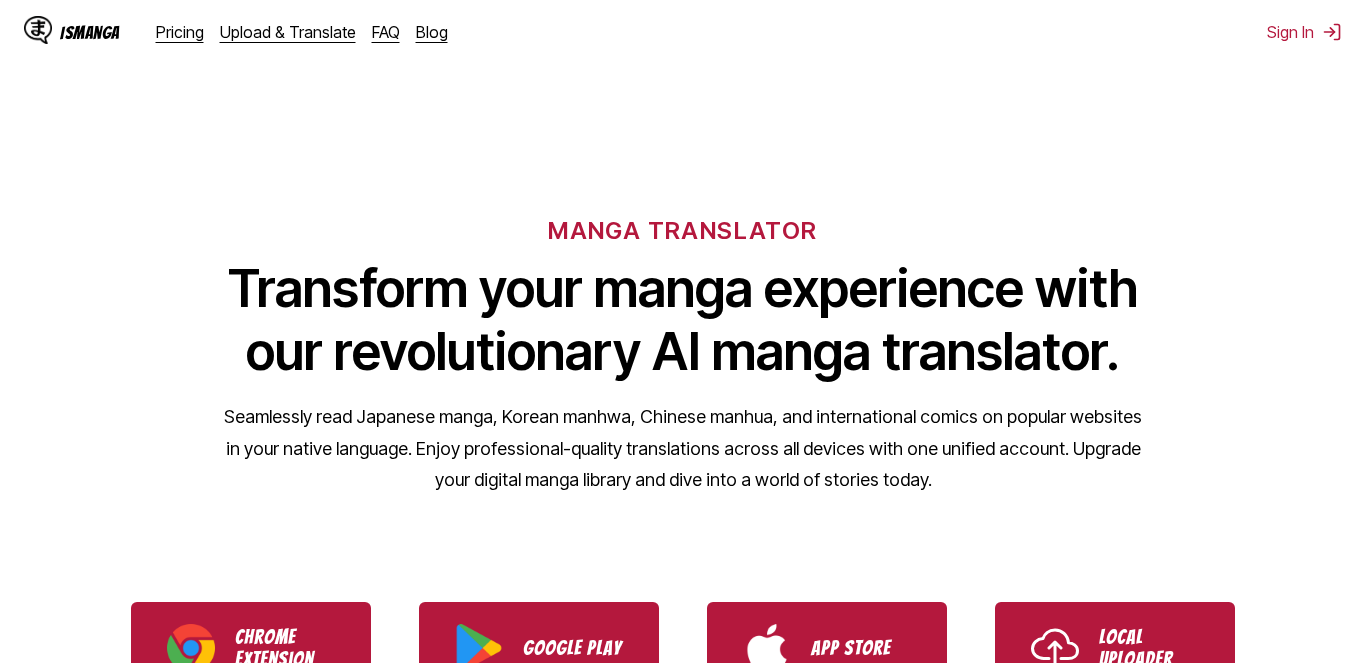scroll, scrollTop: 0, scrollLeft: 0, axis: both 